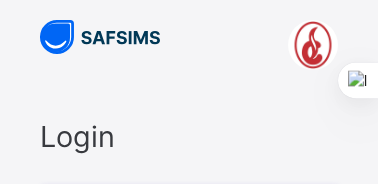 scroll, scrollTop: 0, scrollLeft: 0, axis: both 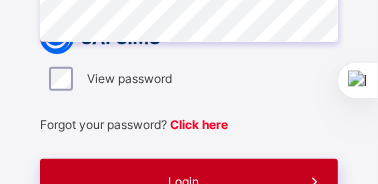click on "Login" at bounding box center [183, 182] 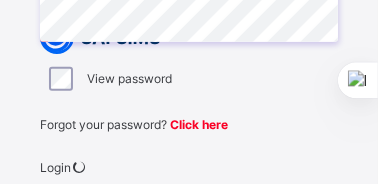 scroll, scrollTop: 0, scrollLeft: 0, axis: both 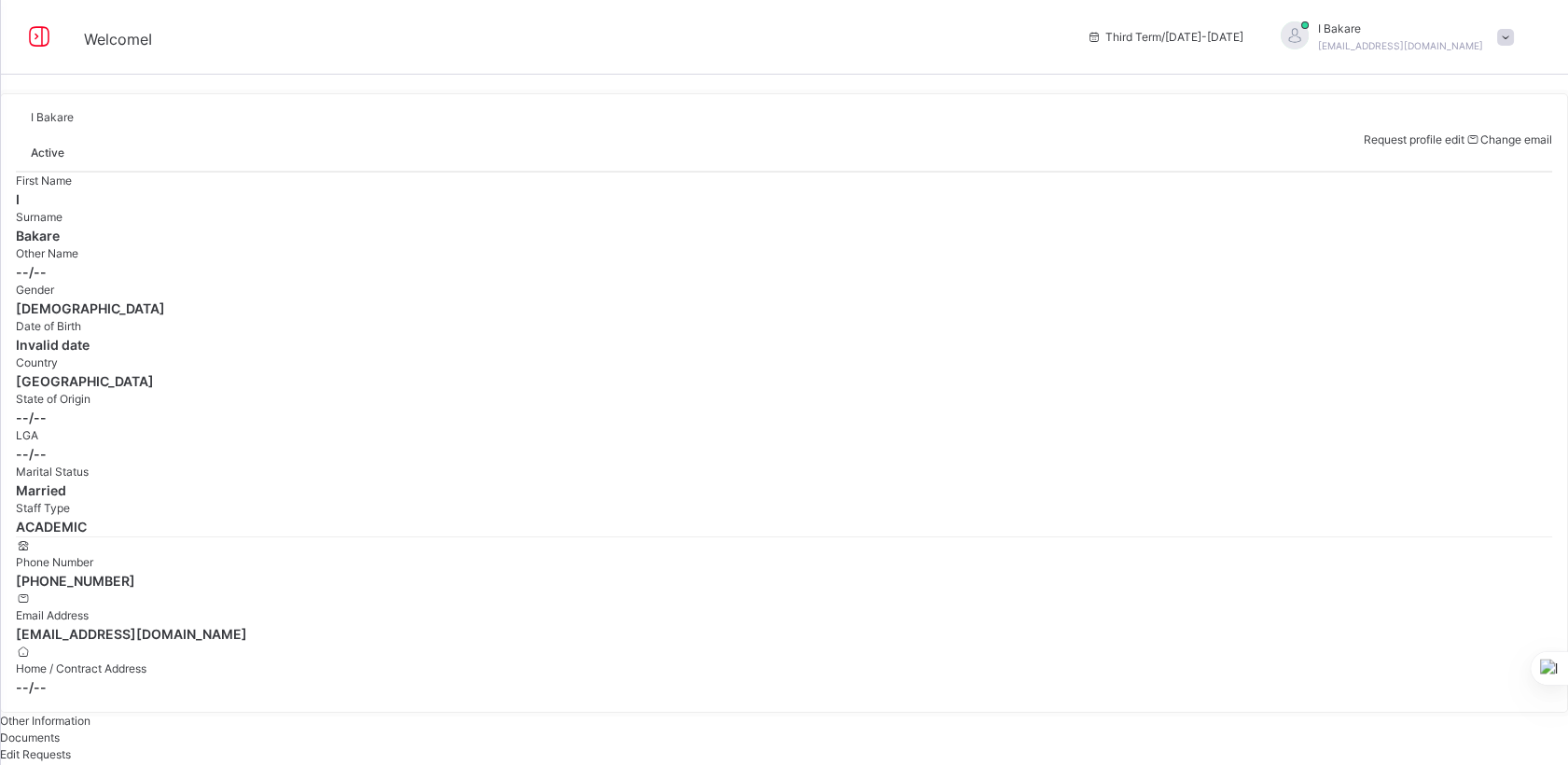 click on "I  Bakare   Active" at bounding box center [685, 140] 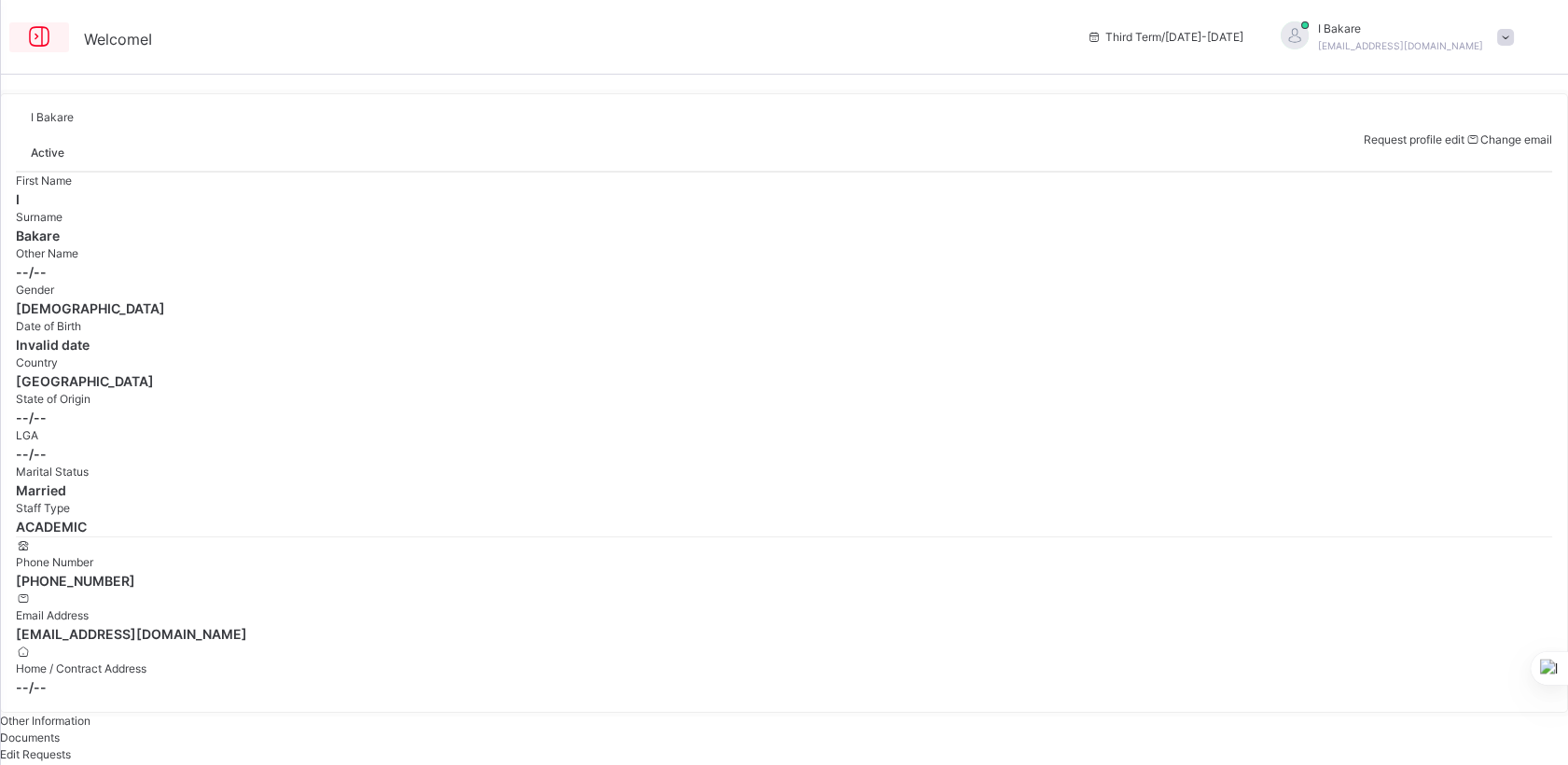 click at bounding box center (39, 37) 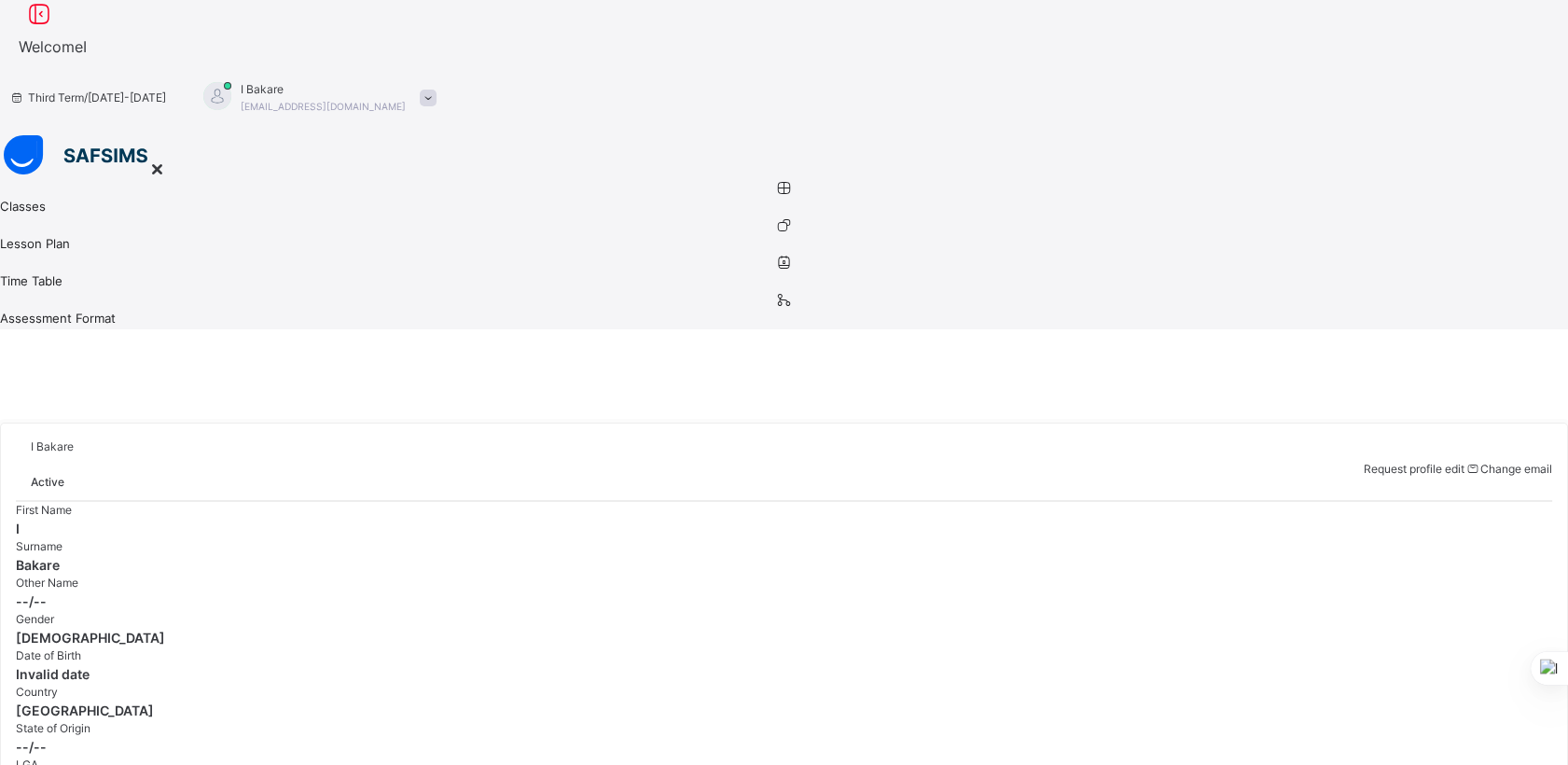 click on "Classes" at bounding box center (784, 207) 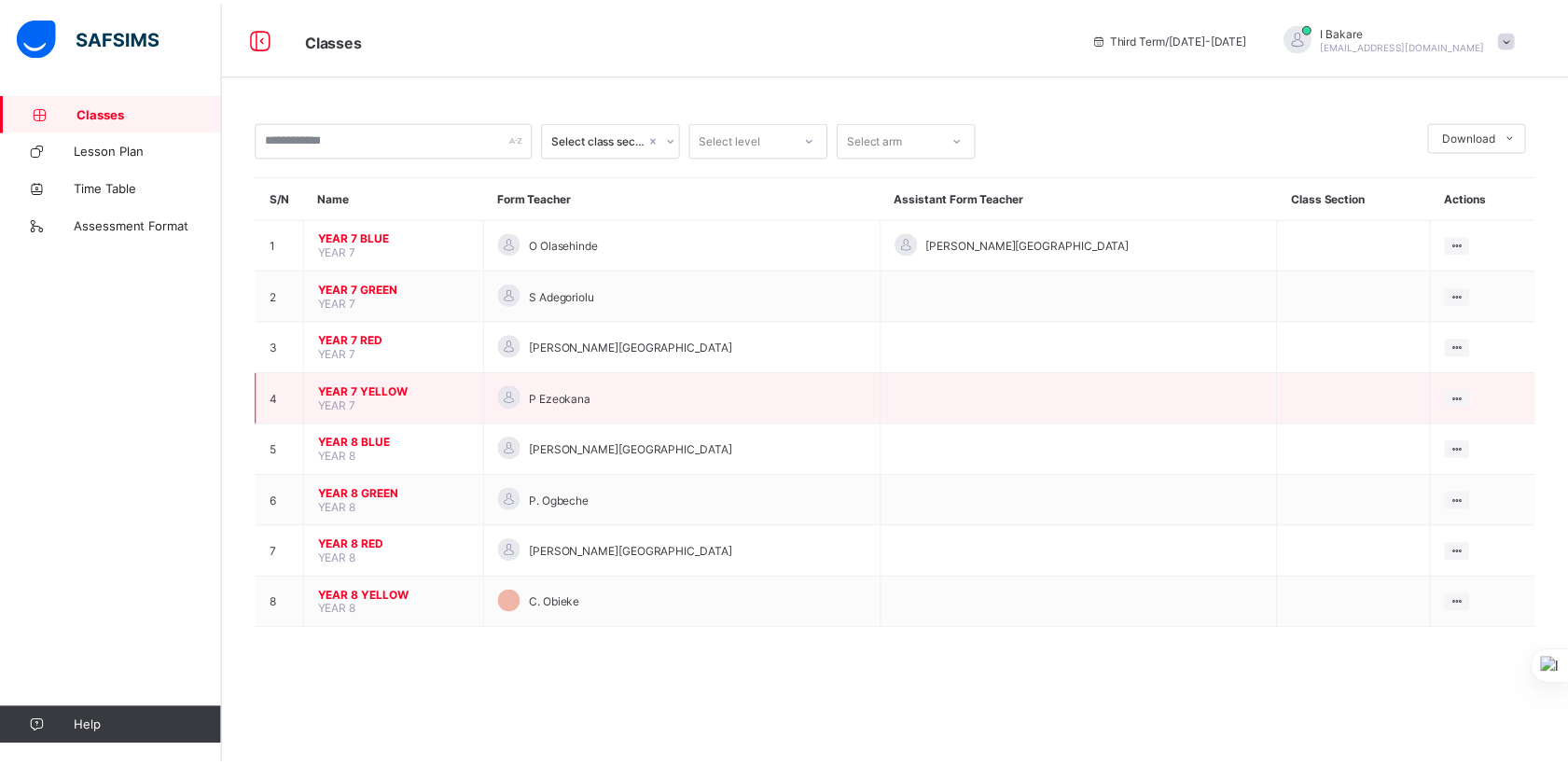 scroll, scrollTop: 0, scrollLeft: 0, axis: both 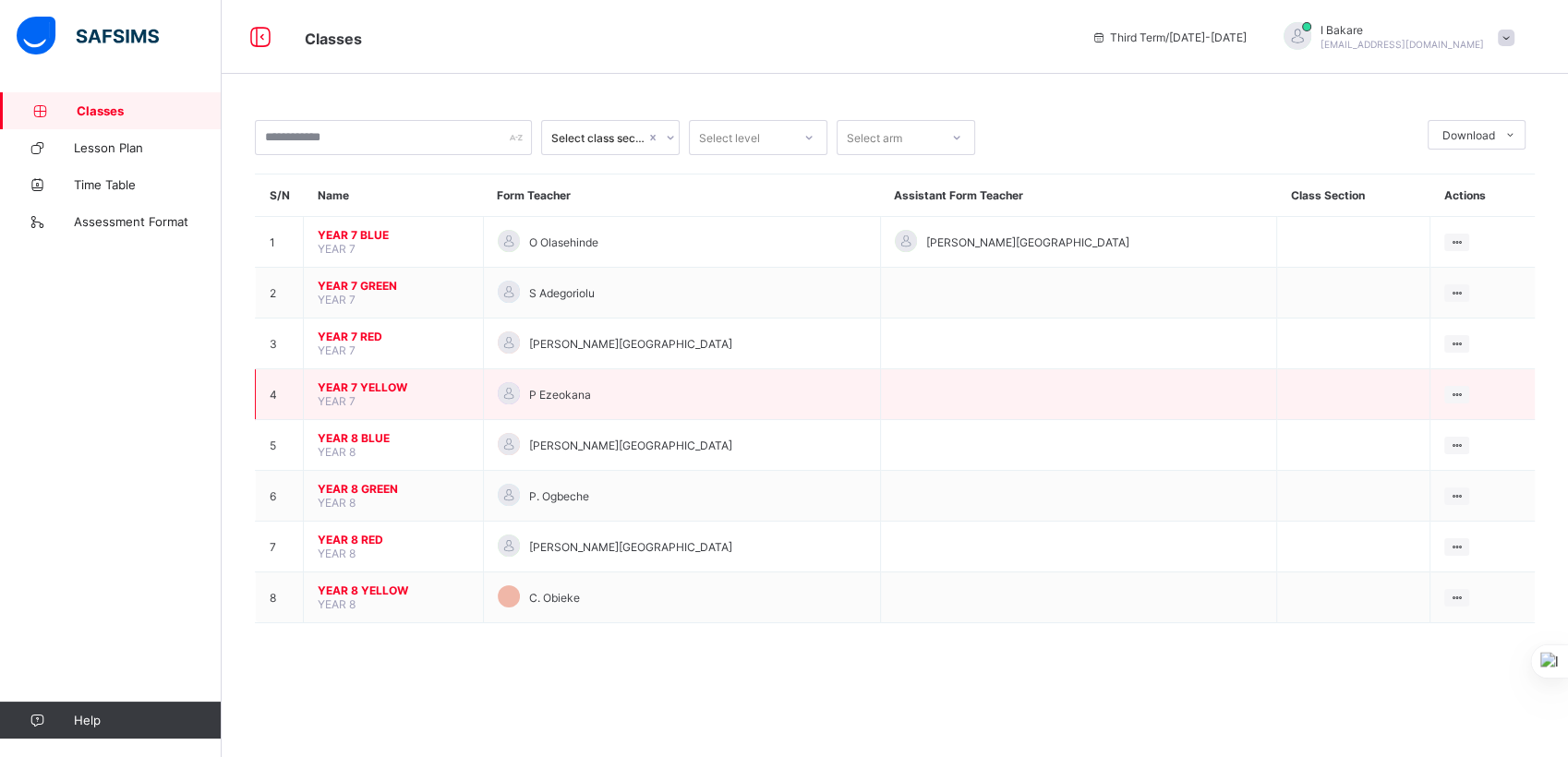 click on "YEAR 7   YELLOW" at bounding box center [393, 387] 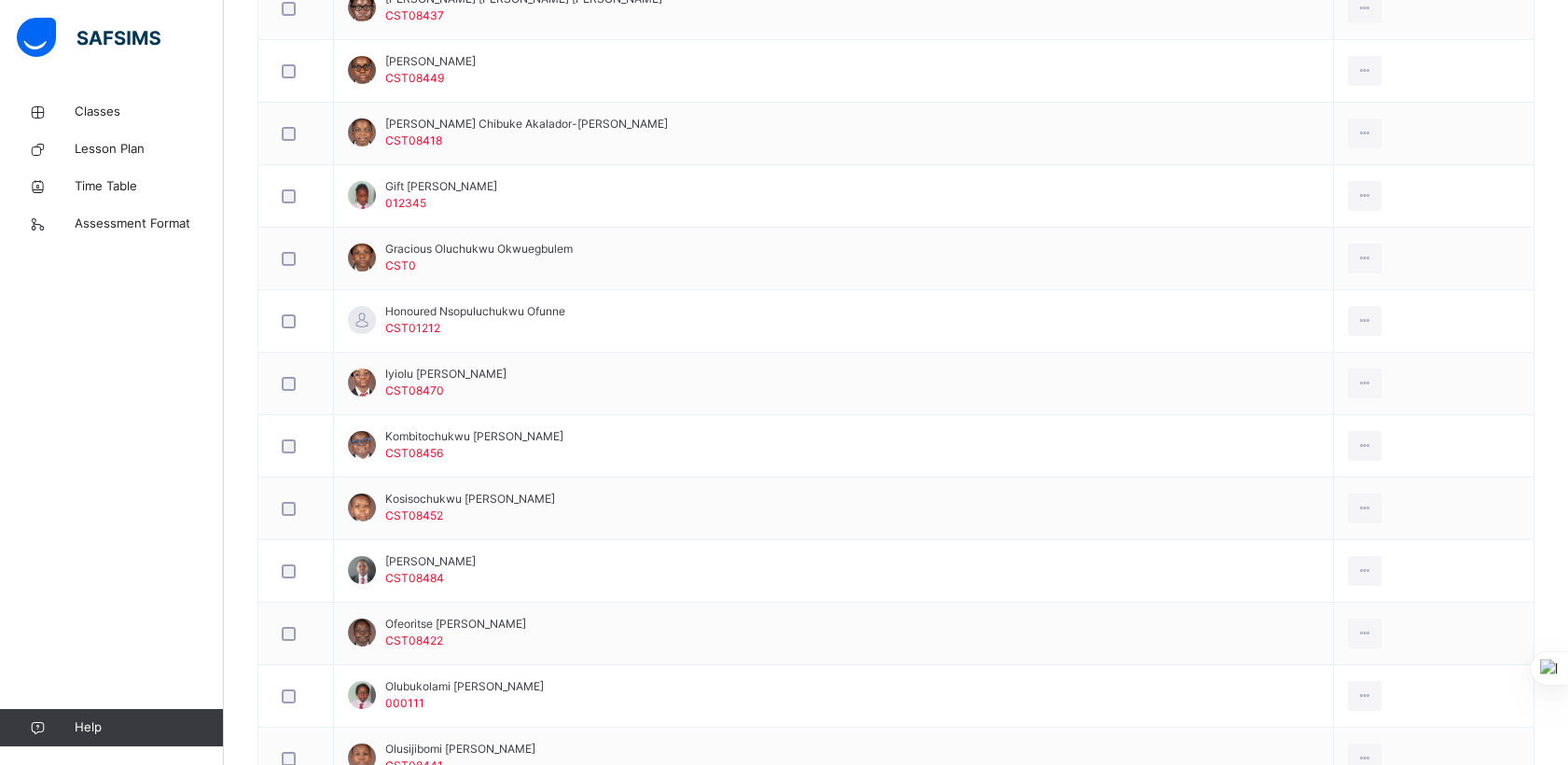 scroll, scrollTop: 820, scrollLeft: 0, axis: vertical 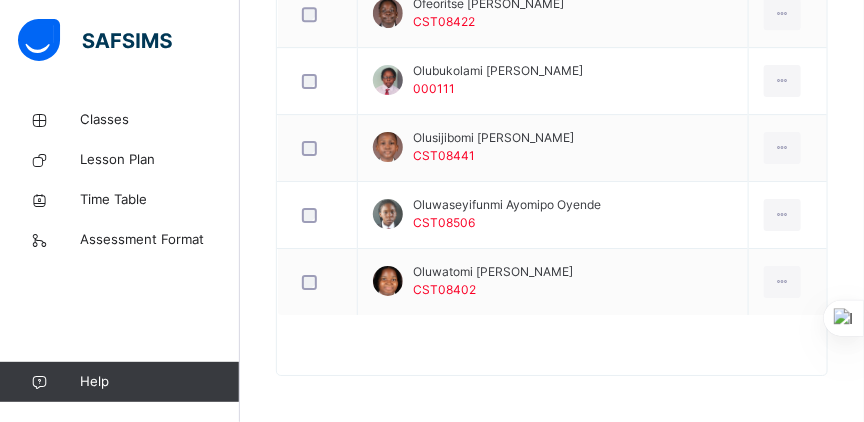 drag, startPoint x: 588, startPoint y: 0, endPoint x: 634, endPoint y: 318, distance: 321.3098 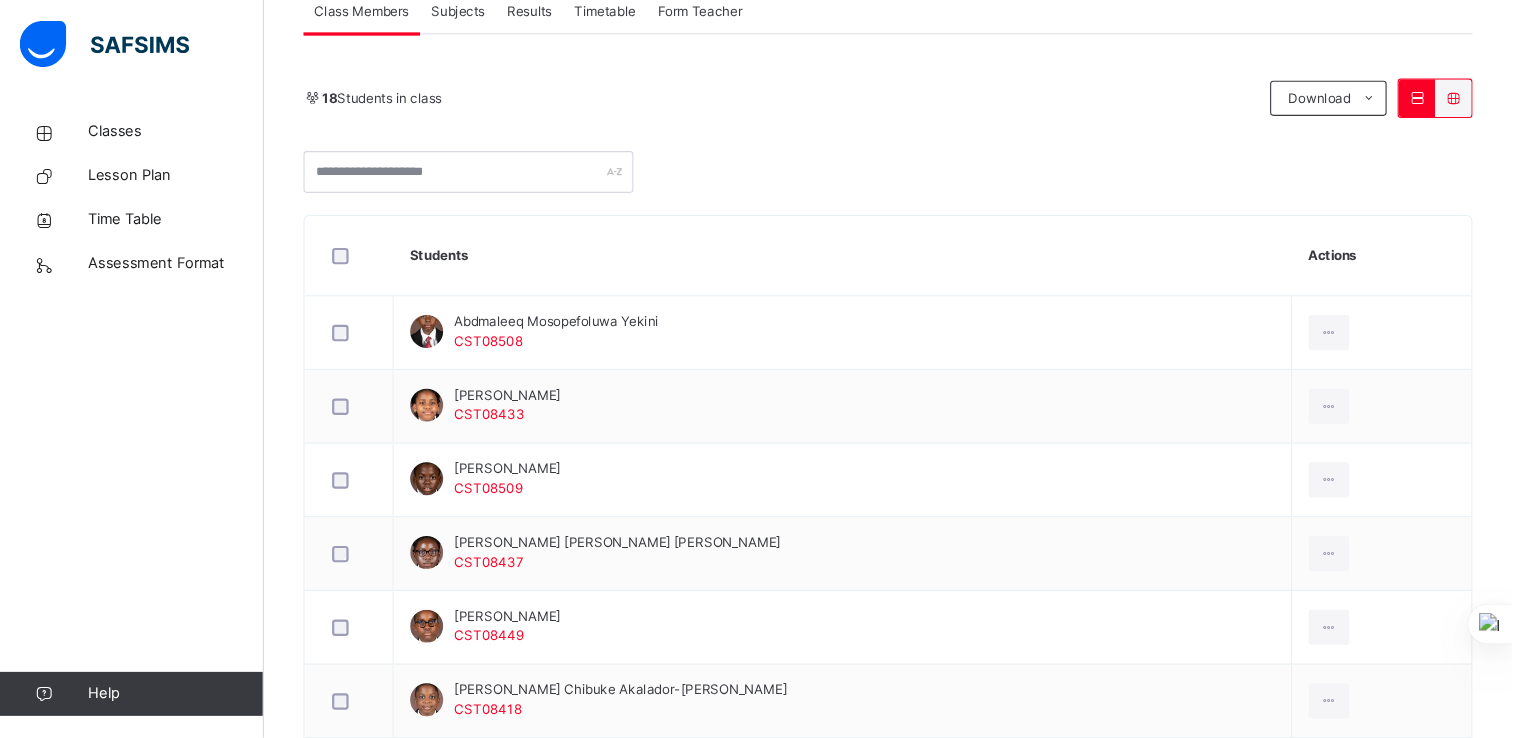 scroll, scrollTop: 386, scrollLeft: 0, axis: vertical 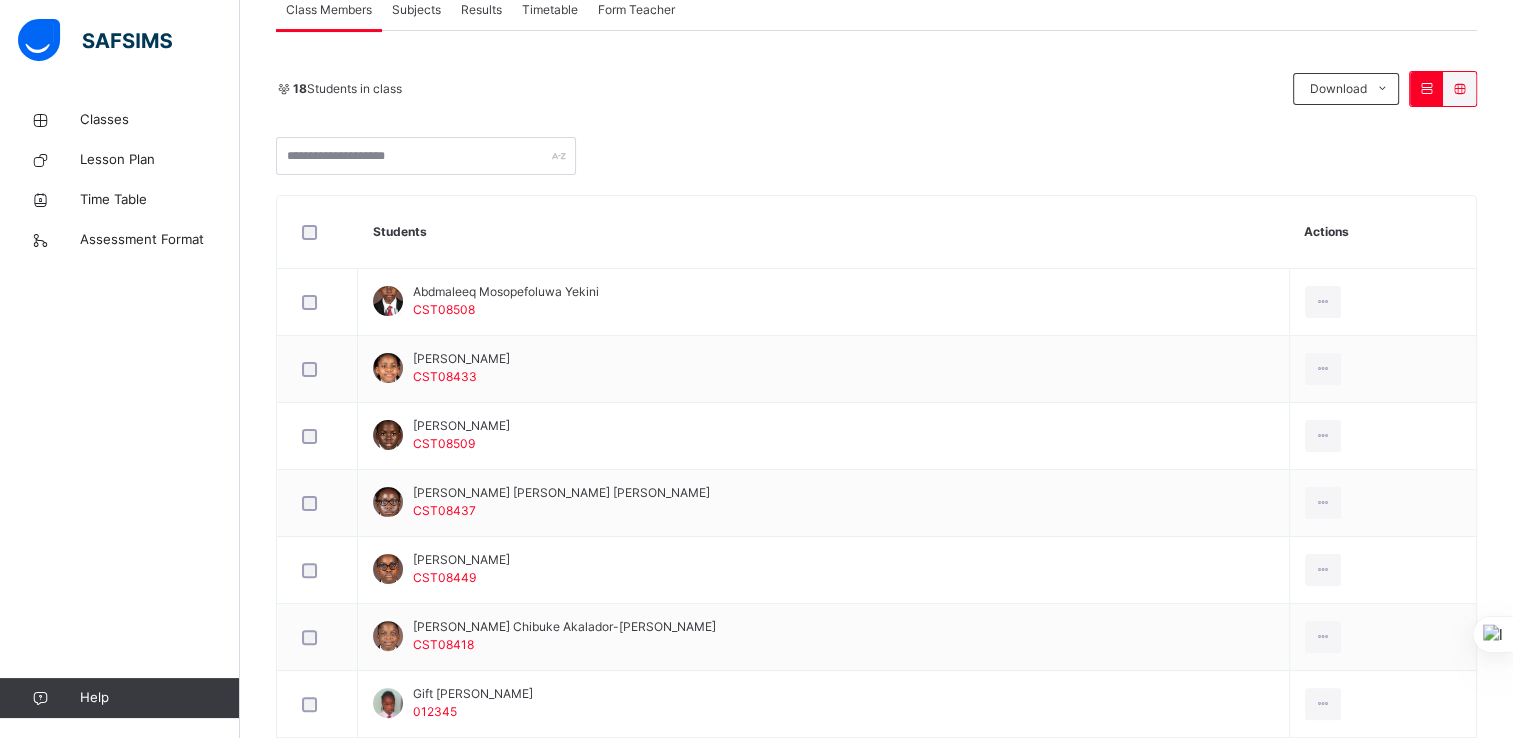 drag, startPoint x: 837, startPoint y: 0, endPoint x: 1098, endPoint y: 227, distance: 345.9046 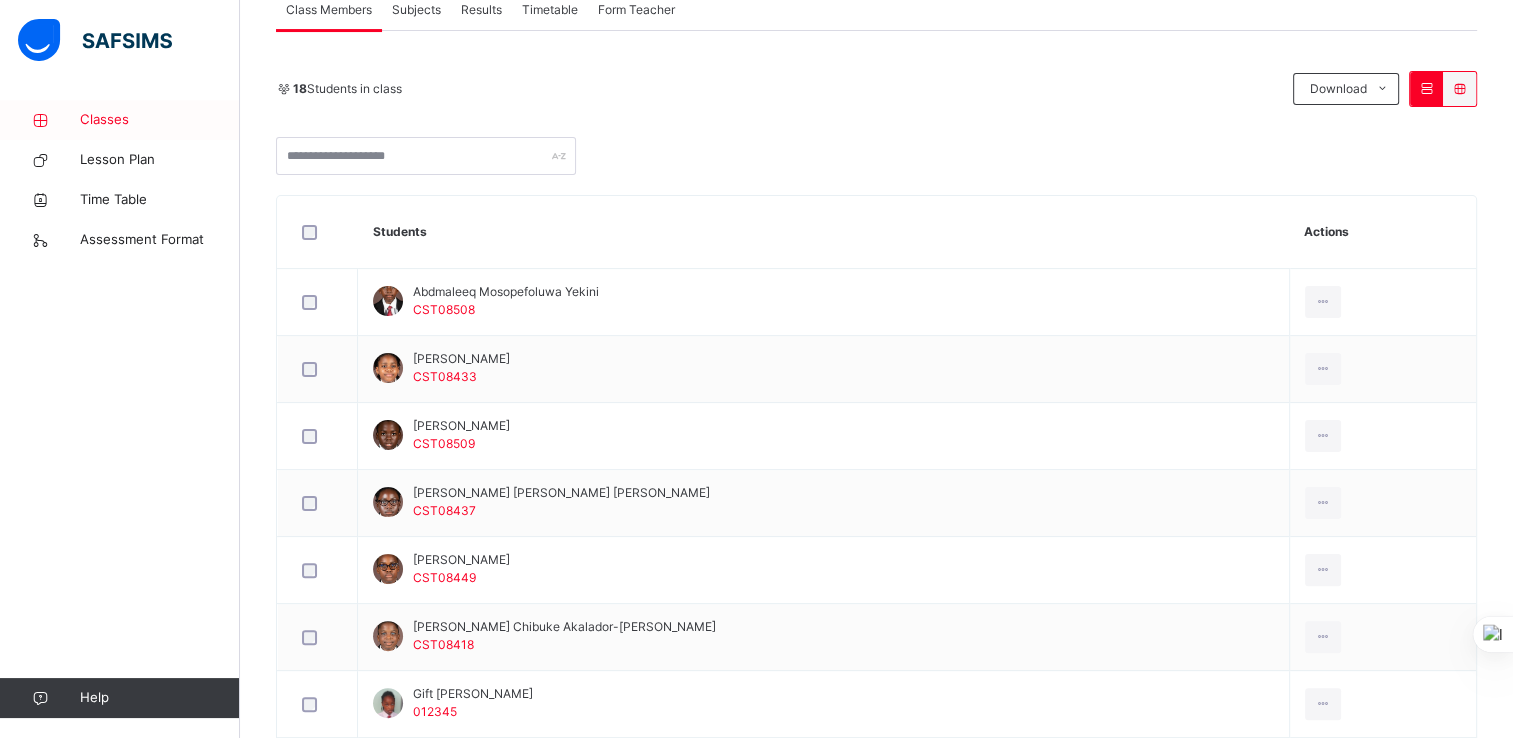 click on "Classes" at bounding box center (160, 120) 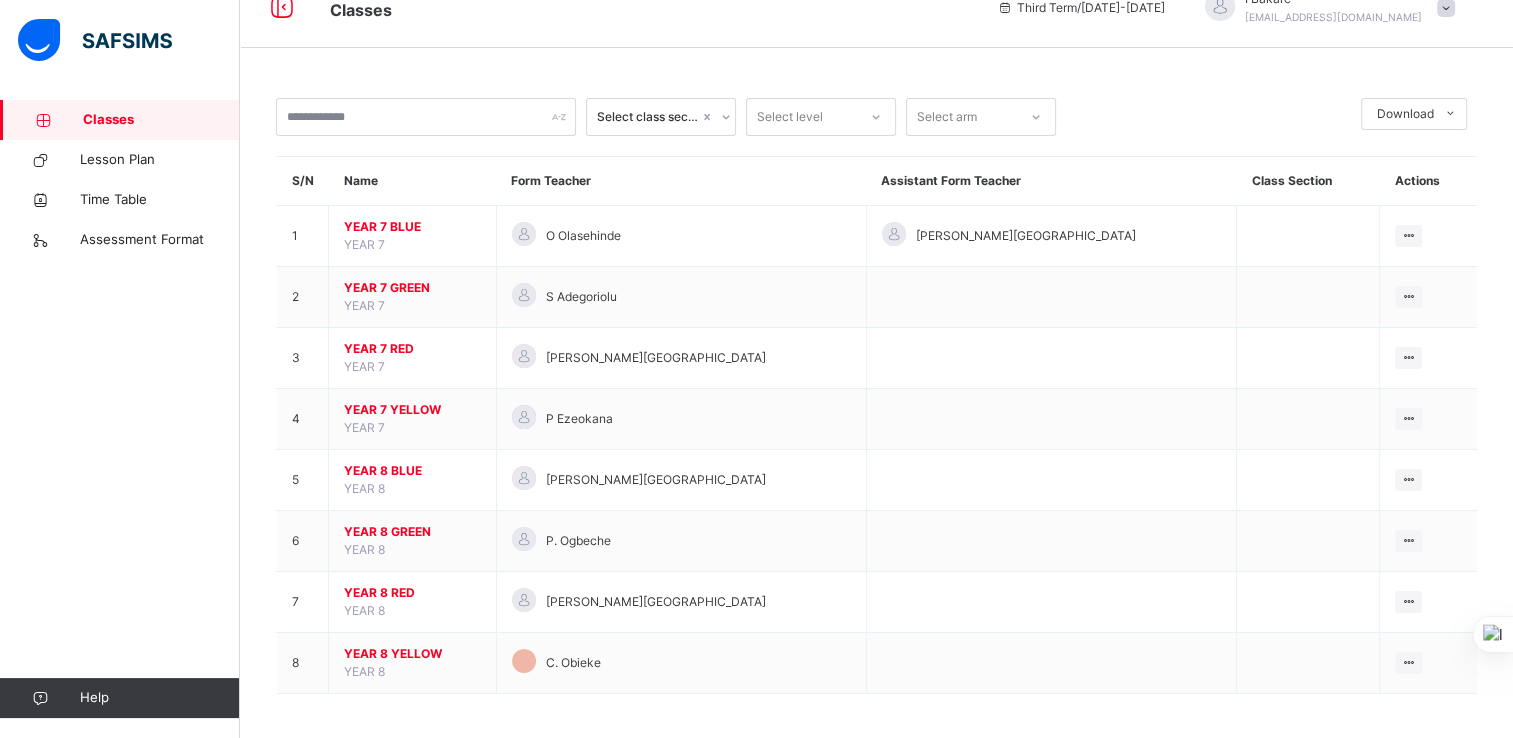 scroll, scrollTop: 36, scrollLeft: 0, axis: vertical 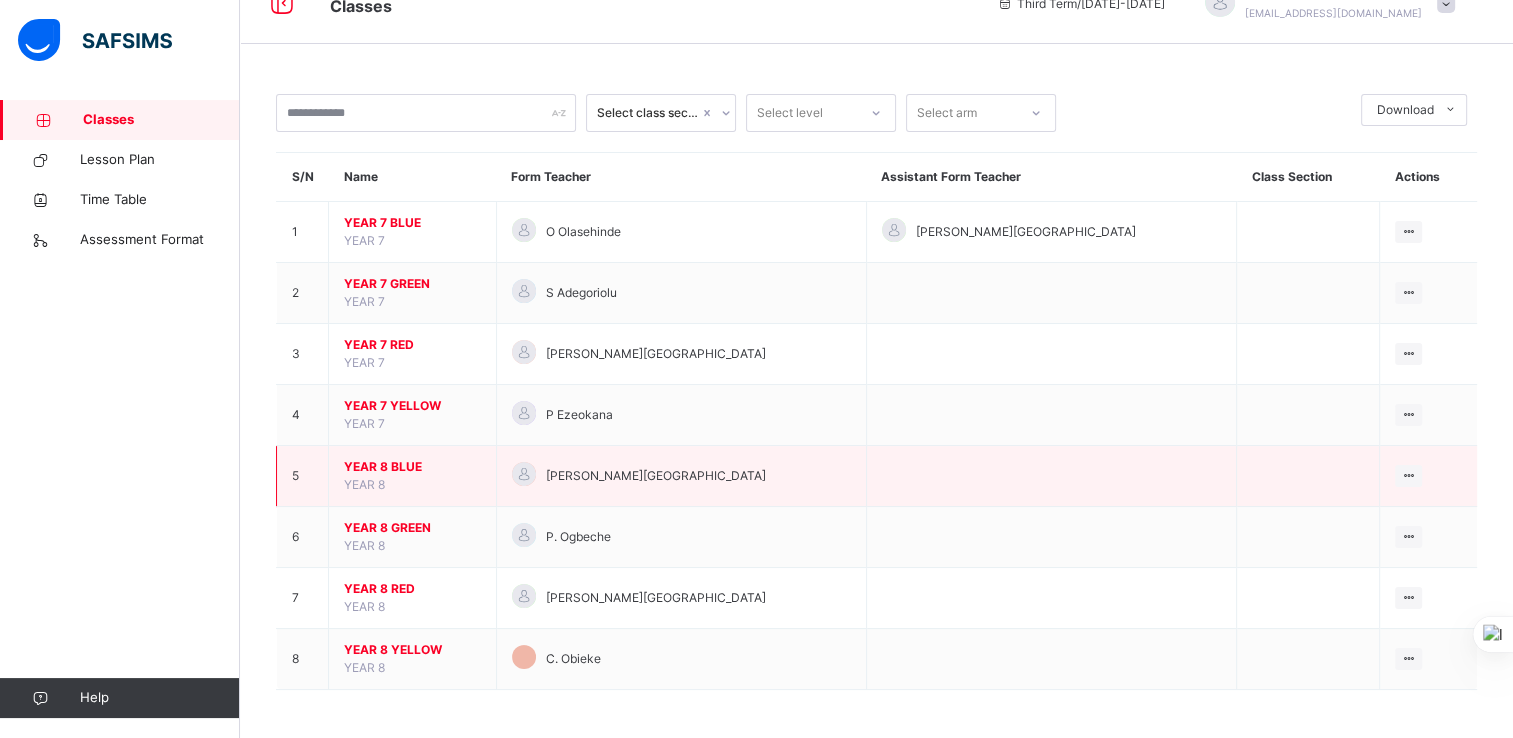 click on "YEAR 8   BLUE" at bounding box center [412, 467] 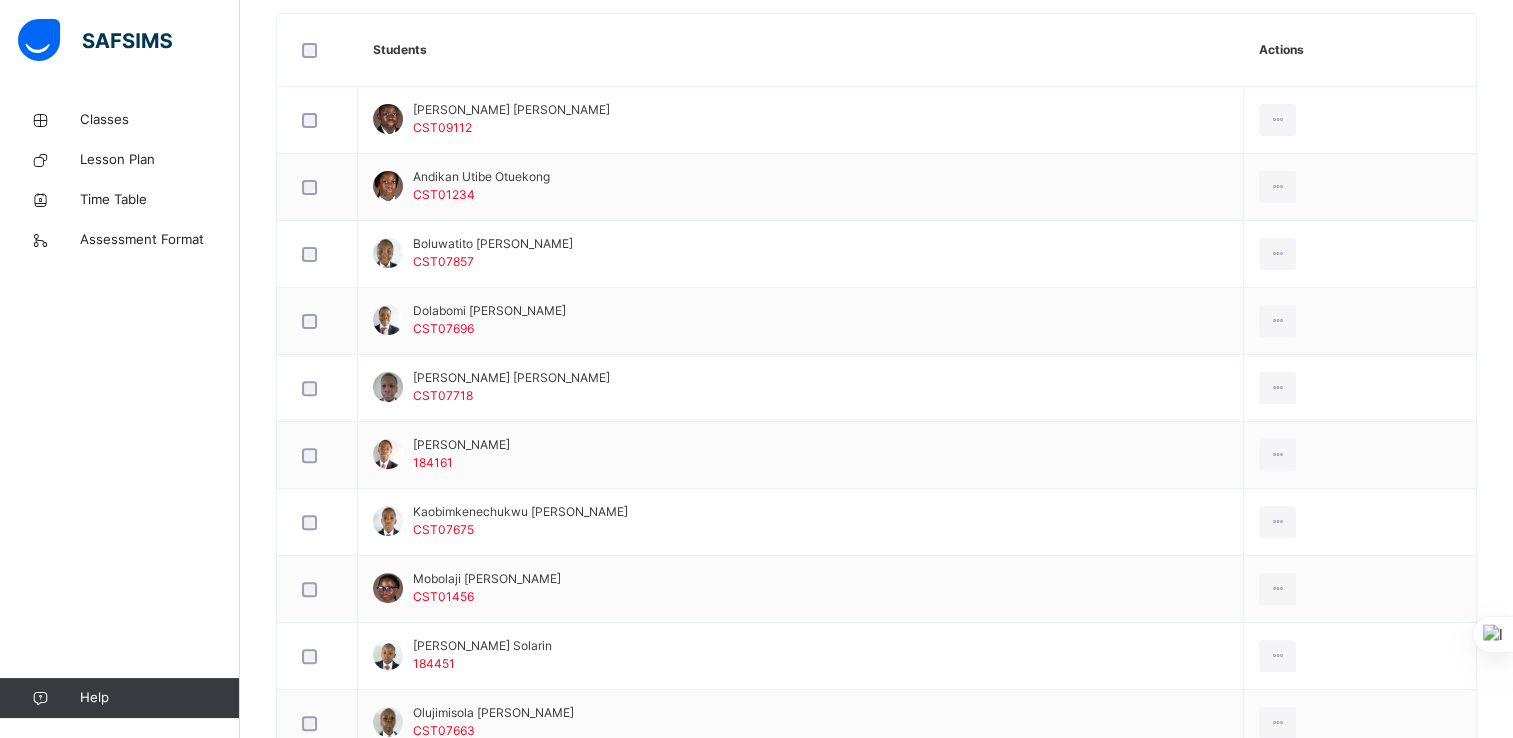 scroll, scrollTop: 536, scrollLeft: 0, axis: vertical 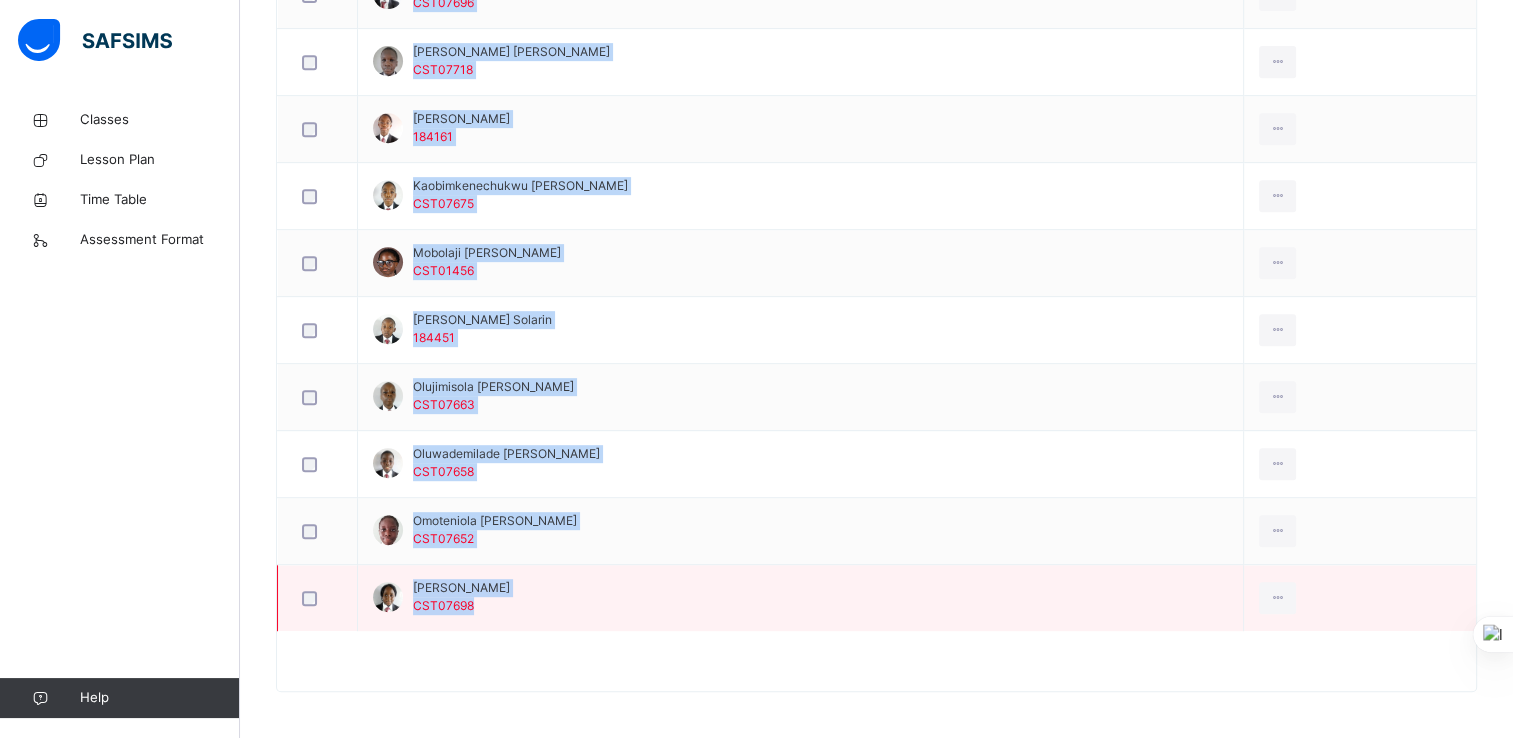 drag, startPoint x: 412, startPoint y: 138, endPoint x: 524, endPoint y: 601, distance: 476.35385 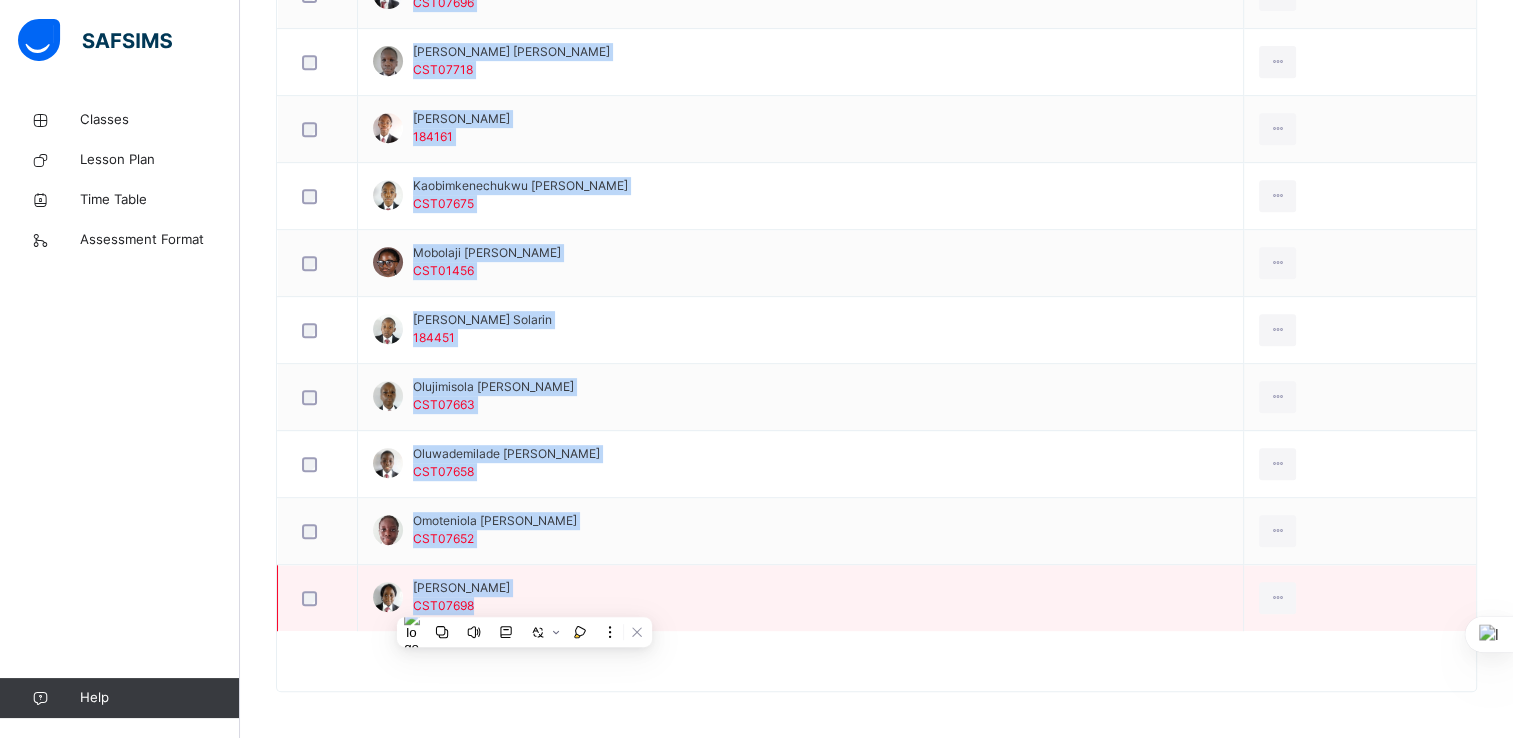 copy on "Abiola [PERSON_NAME] CST09112 Andikan Utibe Otuekong  CST01234 Boluwatito [PERSON_NAME] CST07857 Dolabomi Jairus Akinlalu CST07696 Faisal [PERSON_NAME] CST07718 [PERSON_NAME] 184161 Kaobimkenechukwu [PERSON_NAME] Asidanya CST07675 Mobolaji Aridunnu Ogundare CST01456 [PERSON_NAME] Solarin 184451 Olujimisola [PERSON_NAME] CST07663 Oluwademilade [PERSON_NAME] CST07658 Omoteniola [PERSON_NAME] CST07652 [PERSON_NAME] CST07698" 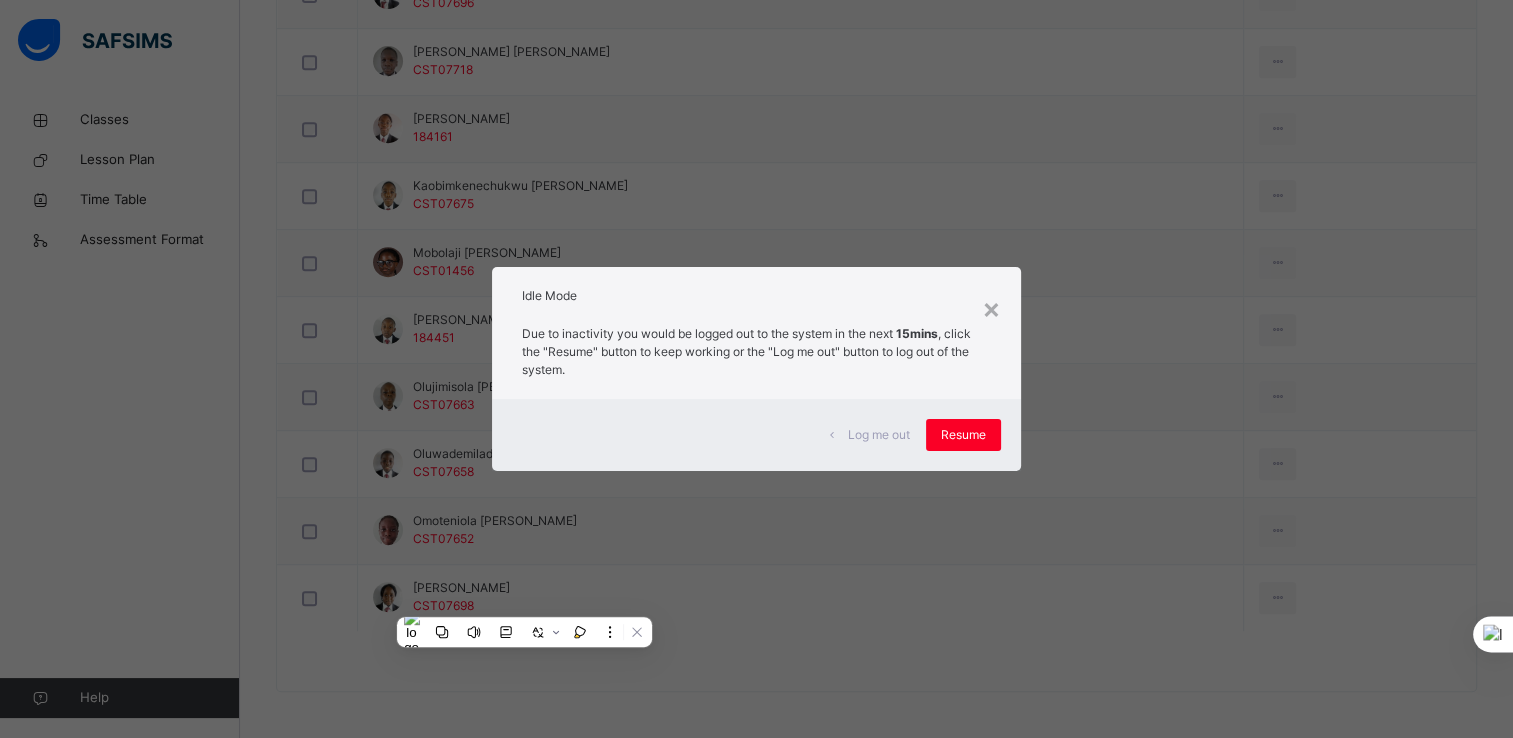 click on "× Idle Mode Due to inactivity you would be logged out to the system in the next   15mins , click the "Resume" button to keep working or the "Log me out" button to log out of the system. Log me out Resume" at bounding box center [756, 369] 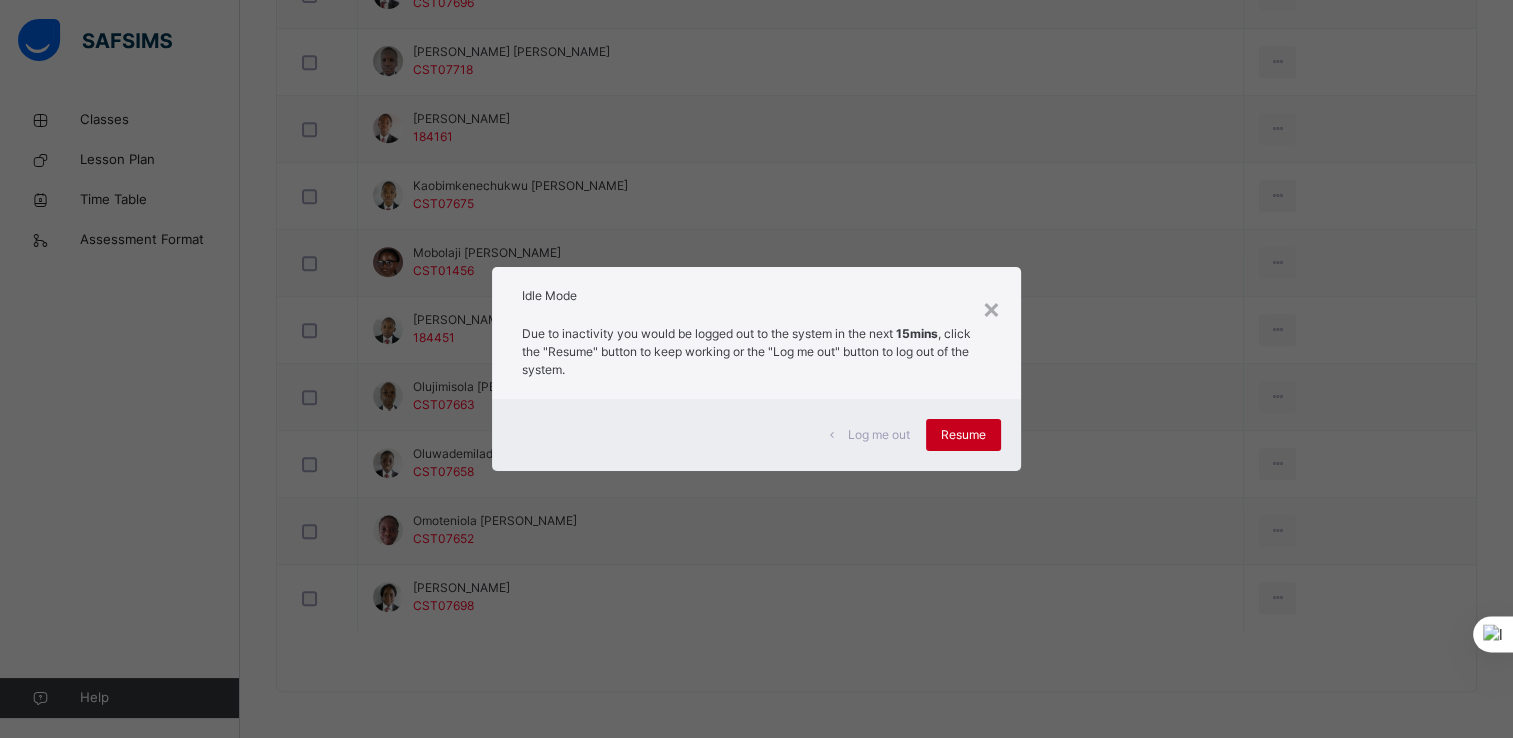 click on "Resume" at bounding box center (963, 435) 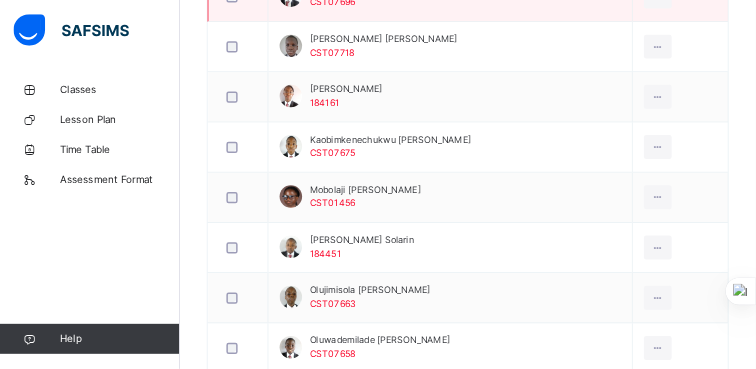 scroll, scrollTop: 896, scrollLeft: 0, axis: vertical 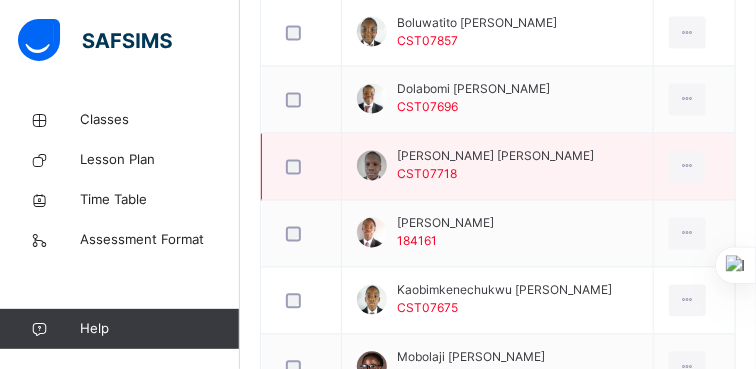 drag, startPoint x: 1466, startPoint y: 0, endPoint x: 540, endPoint y: 164, distance: 940.4105 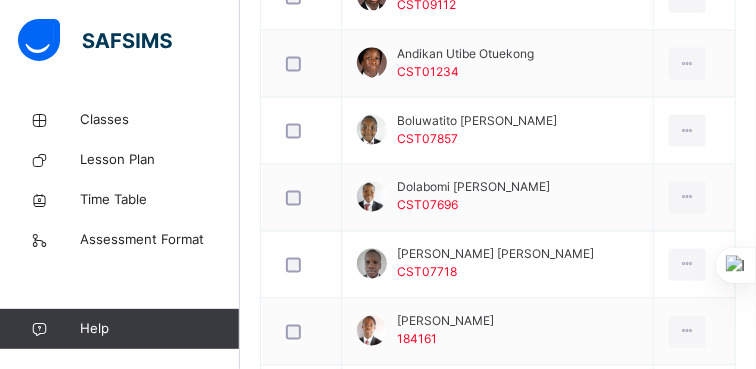 scroll, scrollTop: 752, scrollLeft: 0, axis: vertical 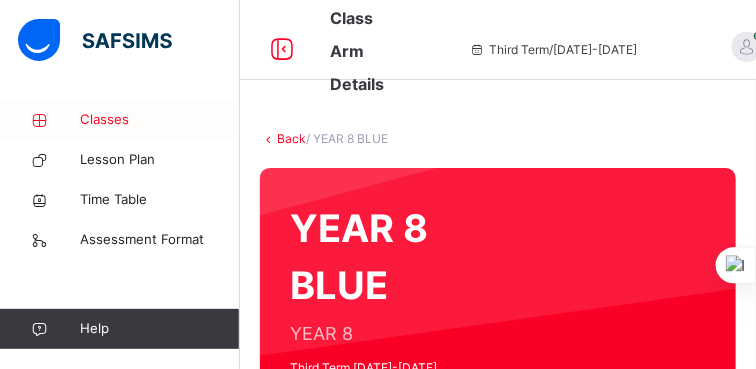 click on "Classes" at bounding box center (160, 120) 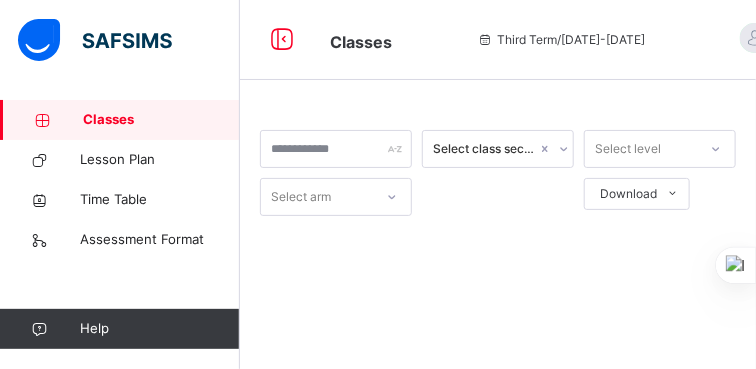 click on "Classes" at bounding box center [161, 120] 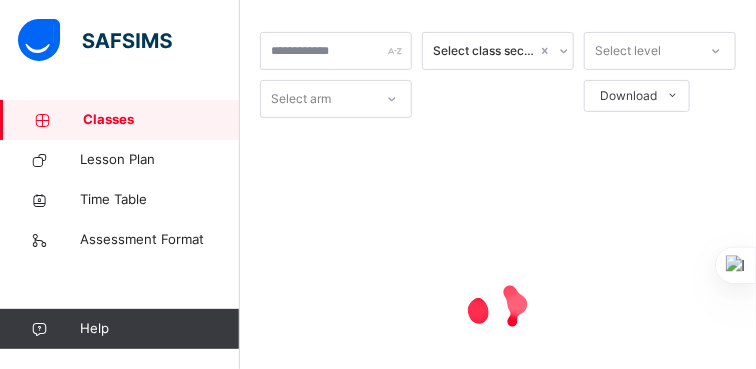 scroll, scrollTop: 100, scrollLeft: 0, axis: vertical 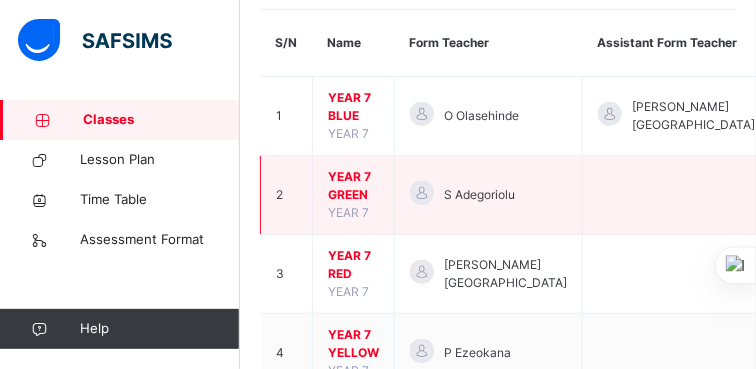 click on "YEAR 7   GREEN" at bounding box center [353, 186] 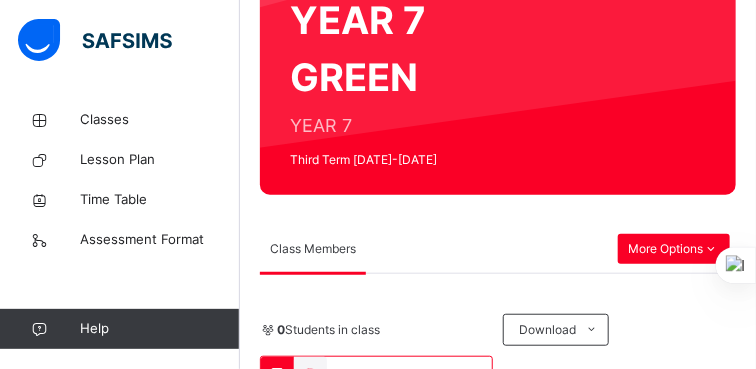 scroll, scrollTop: 227, scrollLeft: 0, axis: vertical 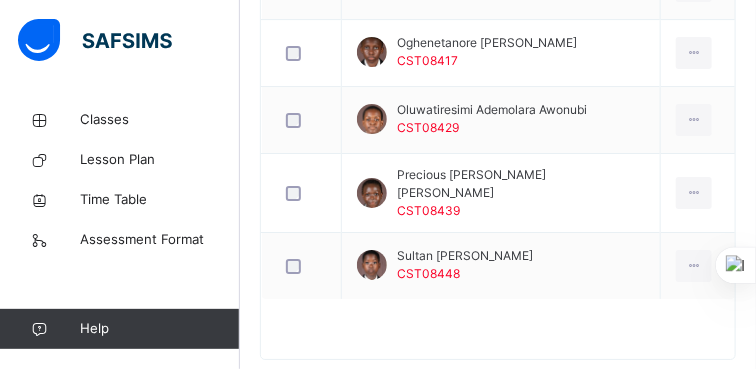 drag, startPoint x: 398, startPoint y: 60, endPoint x: 419, endPoint y: 394, distance: 334.65952 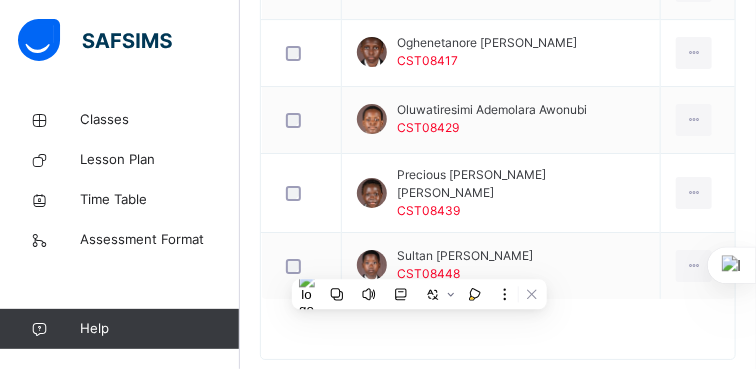 scroll, scrollTop: 227, scrollLeft: 0, axis: vertical 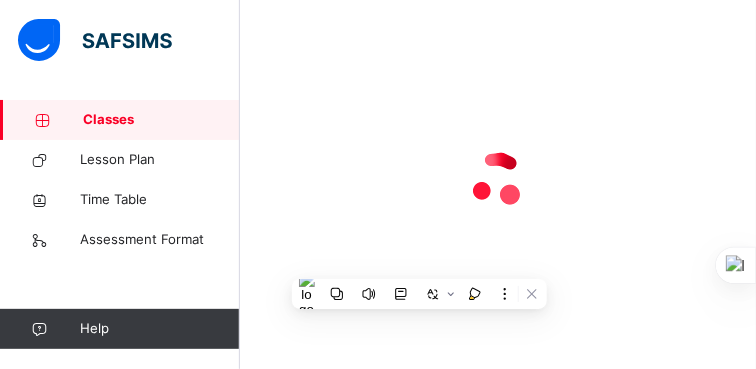 click on "Classes" at bounding box center [161, 120] 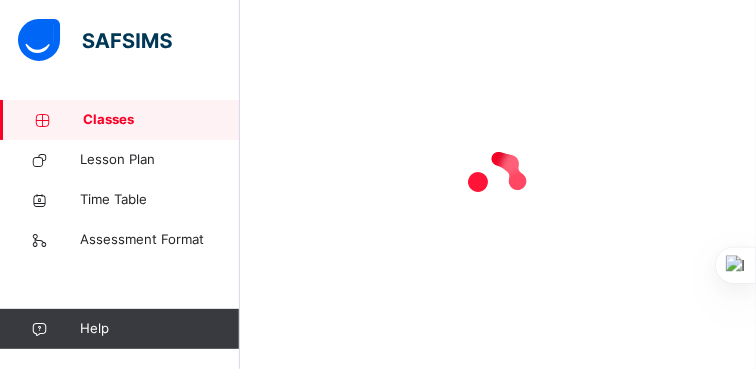 click on "Classes" at bounding box center [161, 120] 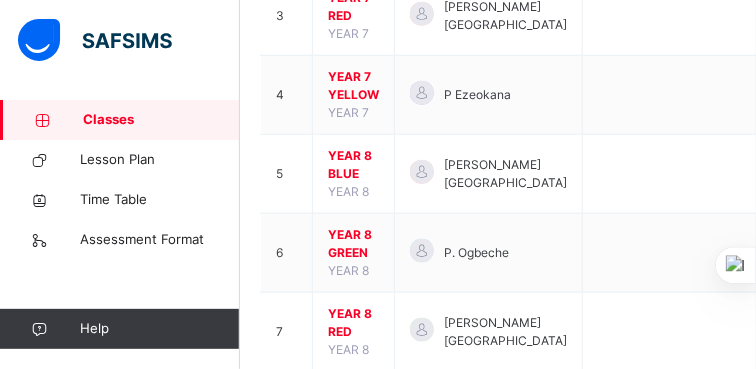 scroll, scrollTop: 503, scrollLeft: 0, axis: vertical 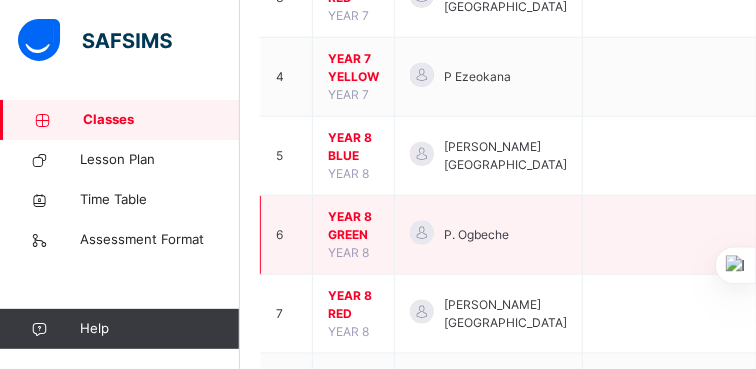 click on "YEAR 8   GREEN" at bounding box center (353, 226) 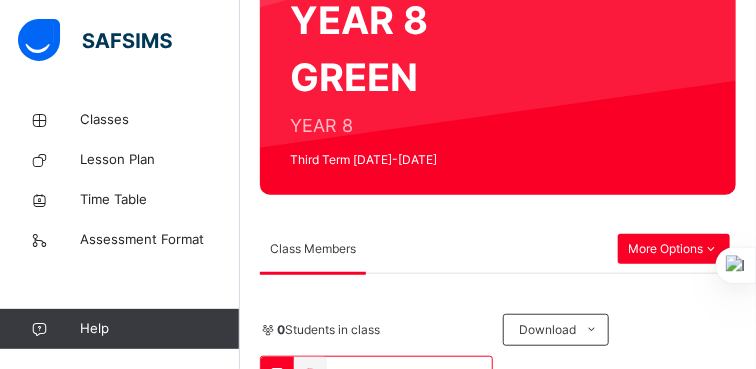 scroll, scrollTop: 503, scrollLeft: 0, axis: vertical 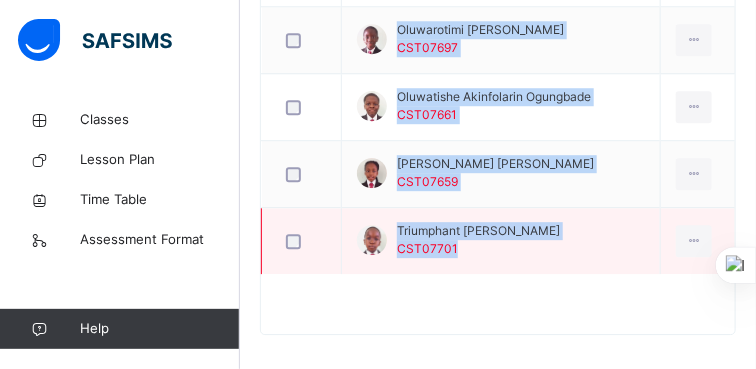 drag, startPoint x: 397, startPoint y: 103, endPoint x: 459, endPoint y: 244, distance: 154.02922 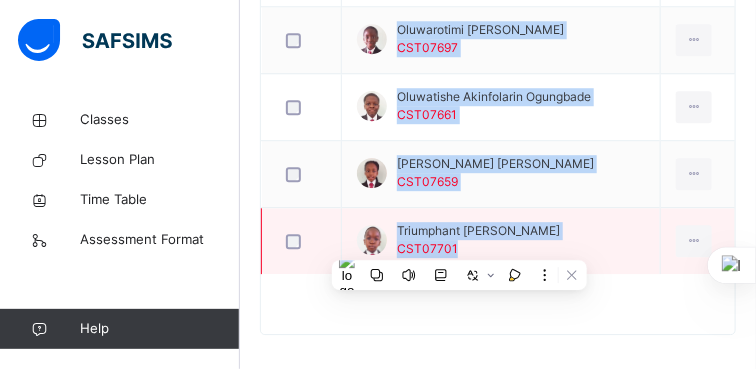 copy on "Abisola [PERSON_NAME] CST05678 Amarachi Peace Oguazoliwu CST07699 [PERSON_NAME] Enioluwanimi Olumuyiwa CST07671 Chiamaka [PERSON_NAME] CST07653 Chidera [PERSON_NAME] CST08425 Chimzara Mmesoma Ubachukwu CST07656 Najya [PERSON_NAME] CST07677 [PERSON_NAME] [PERSON_NAME] CST07654 Oluwafunsho [PERSON_NAME] CST07707 Oluwarotimi [PERSON_NAME] CST07697 Oluwatishe Akinfolarin Ogungbade CST07661 [PERSON_NAME]  [PERSON_NAME] CST07659 Triumphant  [PERSON_NAME] CST07701" 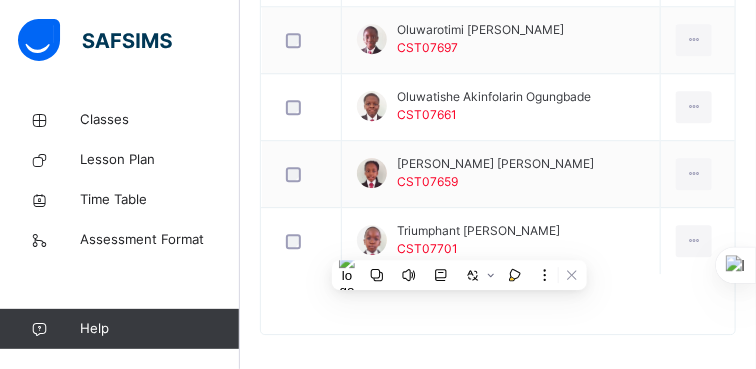 click on "Back  / YEAR 8 GREEN YEAR 8 GREEN YEAR 8 Third Term [DATE]-[DATE] Class Members Subjects Results Timetable Form Teacher Class Members More Options   13  Students in class Download Pdf Report Excel Report [GEOGRAPHIC_DATA] Agbara Date: [DATE] 8:58:03 am Class Members Class:  YEAR 8 GREEN Total no. of Students:  13 Term:  Third Term Session:  [DATE]-[DATE] S/NO Admission No. Last Name First Name Other Name 1 CST05678 OLALEKAN Abisola Victoria 2 CST07699 OGUAZOLIWU Amarachi Peace 3 CST07671 [PERSON_NAME] Enioluwanimi 4 CST07653 [PERSON_NAME] Precious 5 CST08425 [PERSON_NAME] [PERSON_NAME] 6 CST07656 UBACHUKWU Chimzara Mmesoma 7 CST07677 GAFAR Najya Abimbola 8 CST07654 [PERSON_NAME] 9 CST07707 OJO Oluwafunsho Oladele 10 CST07697 AKEREDOLU [PERSON_NAME] 11 CST07661 OGUNGBADE Oluwatishe Akinfolarin 12 CST07659 [PERSON_NAME] 13 CST07701 [PERSON_NAME] Triumphant Students Actions Abisola [PERSON_NAME] CST05678 Amarachi Peace Oguazoliwu CST07699 [PERSON_NAME] Enioluwanimi Olumuyiwa CST07671" at bounding box center [498, -443] 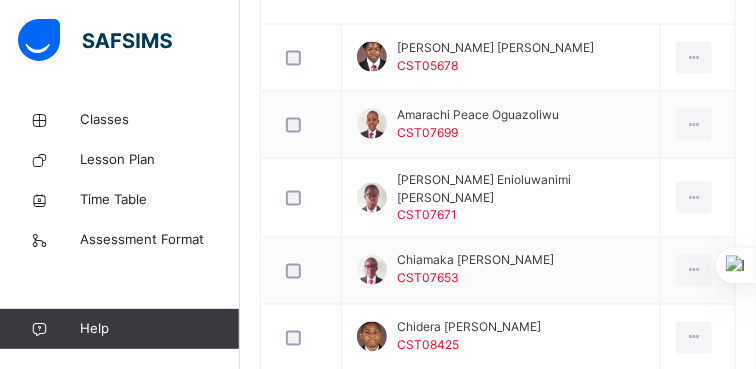 scroll, scrollTop: 741, scrollLeft: 0, axis: vertical 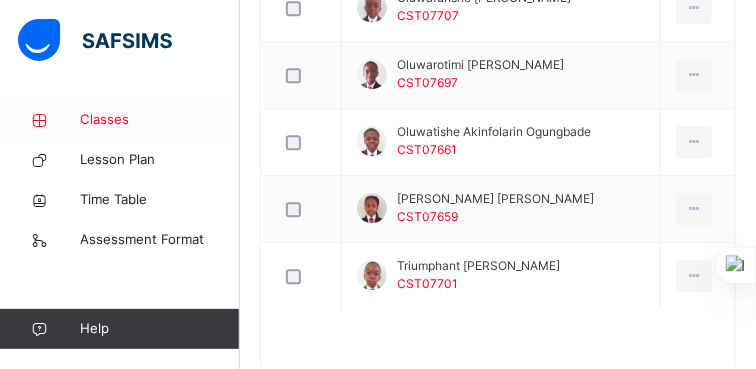 click on "Classes" at bounding box center (160, 120) 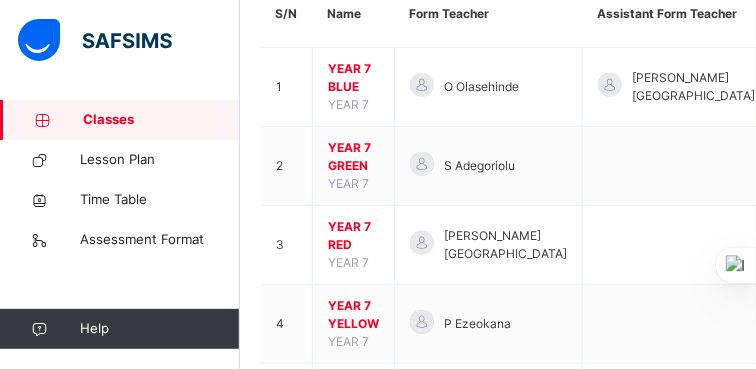 scroll, scrollTop: 632, scrollLeft: 0, axis: vertical 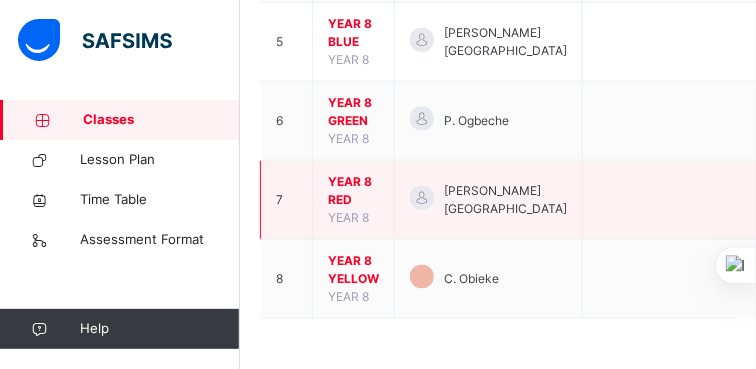 click on "YEAR 8   RED" at bounding box center [353, 191] 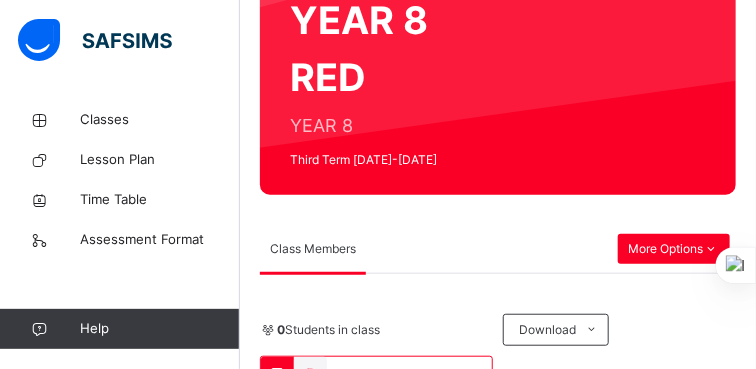 scroll, scrollTop: 632, scrollLeft: 0, axis: vertical 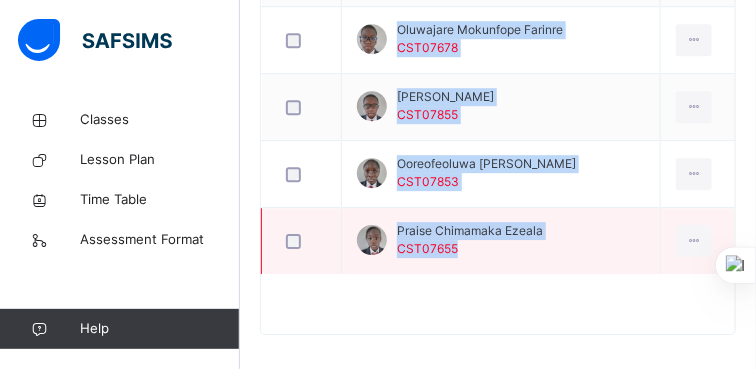 drag, startPoint x: 398, startPoint y: 149, endPoint x: 465, endPoint y: 237, distance: 110.60289 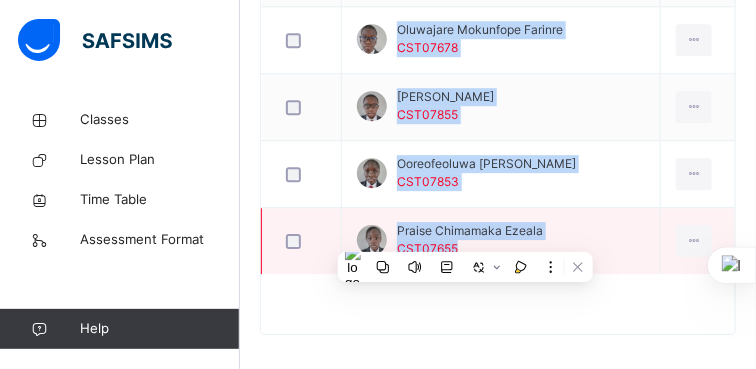 copy on "[PERSON_NAME] CST07665 Gabriella Efe Ekwevugbe CST07669 Ifechukwu Favour [PERSON_NAME] CST07951 [PERSON_NAME] CST07672 Mazino  Usiakpor CST07668 Mofiyinfoluwa [PERSON_NAME] CST07712 Mustapha [PERSON_NAME] CST07851 Olamitesiwaju Oluwasetemifunmi Olabiyisi CST07717 Olutuyole [PERSON_NAME] CST07662 Oluwademilade [PERSON_NAME] [PERSON_NAME] CST02356 Oluwajare Mokunfope Farinre CST07678 [PERSON_NAME] Oluwamoyowa Ogunoiki CST07855 Ooreofeoluwa [PERSON_NAME] CST07853 Praise Chimamaka Ezeala CST07655" 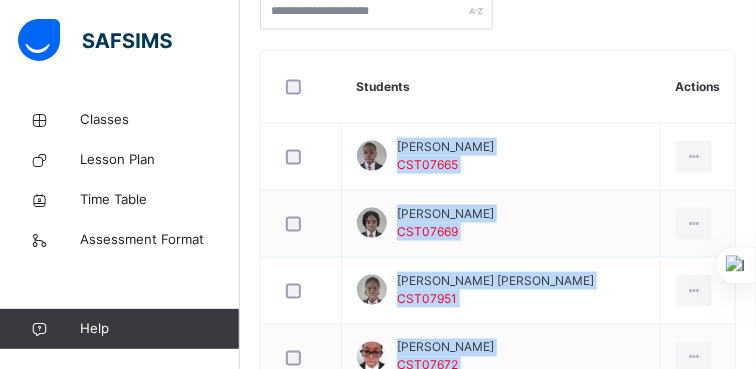 scroll, scrollTop: 650, scrollLeft: 0, axis: vertical 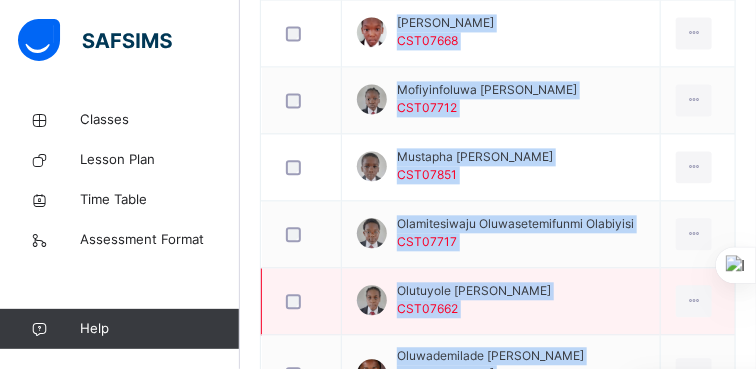 click on "Olutuyole [PERSON_NAME] CST07662" at bounding box center [474, 300] 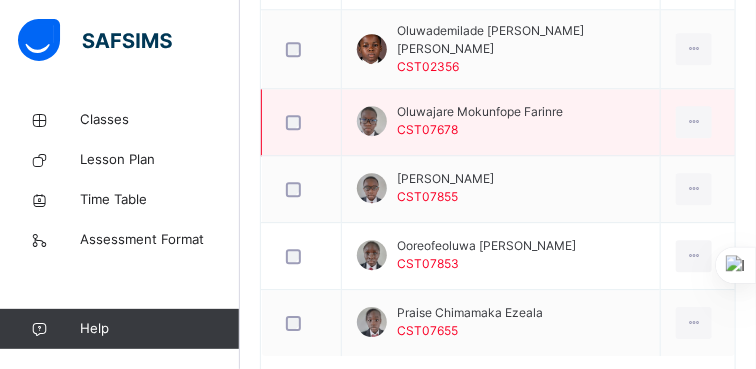 scroll, scrollTop: 1368, scrollLeft: 0, axis: vertical 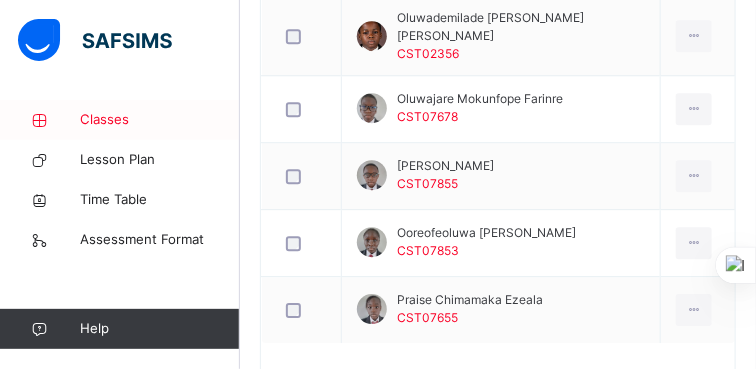 click on "Classes" at bounding box center (160, 120) 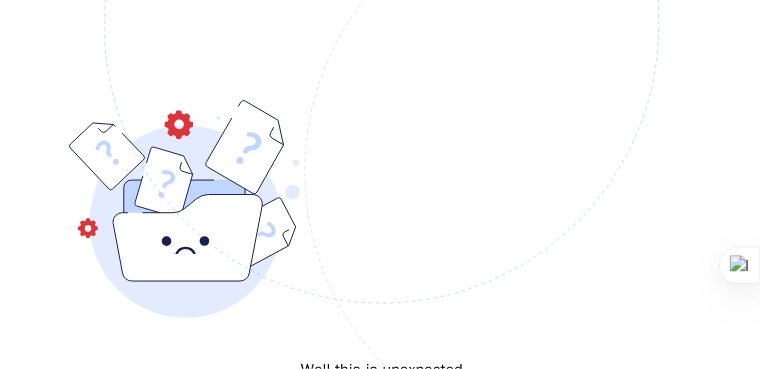 scroll, scrollTop: 0, scrollLeft: 0, axis: both 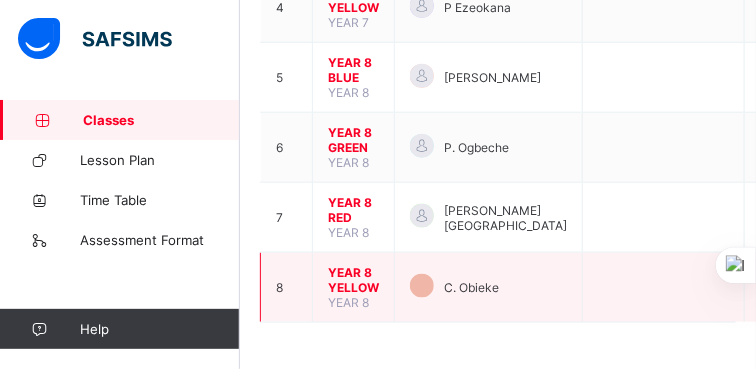click on "YEAR 8   YELLOW" at bounding box center [353, 280] 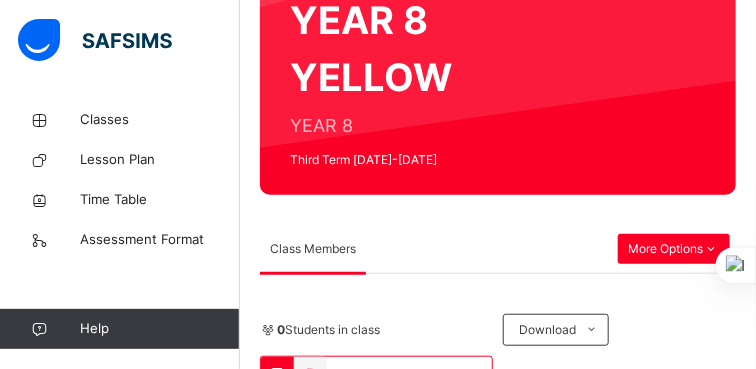 scroll, scrollTop: 535, scrollLeft: 0, axis: vertical 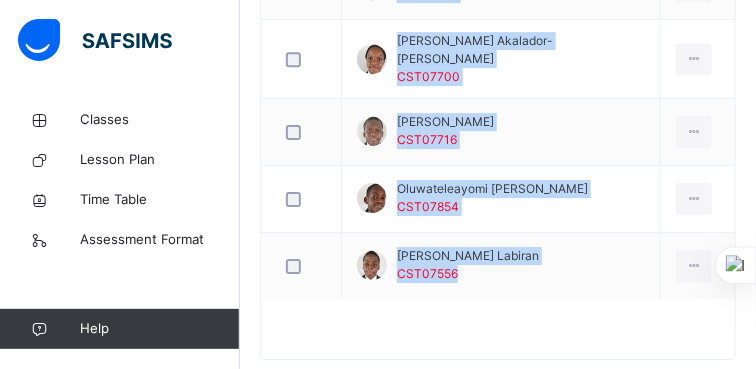 drag, startPoint x: 398, startPoint y: 246, endPoint x: 466, endPoint y: 265, distance: 70.60453 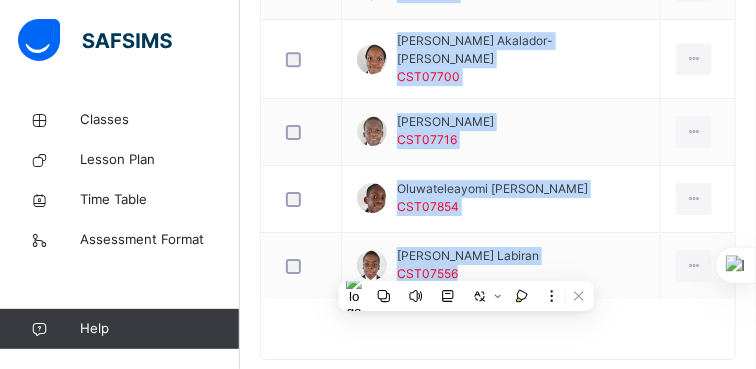 copy on "Adelekan Oyeniyi Sobowale CST07708 Amanam Donald Adolphus CST07847 Amarachi Sophia Ukabam CST07706 Ayatullahi Oluwademilade Kareem CST07657 Chimamanda Wealth Kingsley-akpara CST07674 Chizaram Michelle Ogbonna CST07709 Divine Kosisochukwu Oguoba CST07695 Emeka Gerald Ekwulugo CST07852 Esther Oluwatofunmi Agboola CST07705 Jesukobiro Deborah Igbi CST07670 Joshua Ifeoluwakiitan Adekunle CST07704 Mofifoluwa Oluwadolabomi Ojo CST07666 Ogochukwu Stephanie Akalador-peter CST07700 Oladipupo Nathan Ajigbotafe CST07716 Oluwateleayomi Emmanuel Ndika CST07854 Robin Olanrewaju Labiran CST07556" 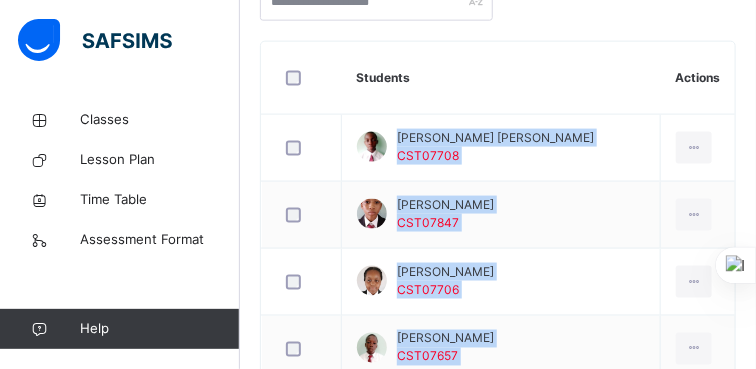 scroll, scrollTop: 652, scrollLeft: 0, axis: vertical 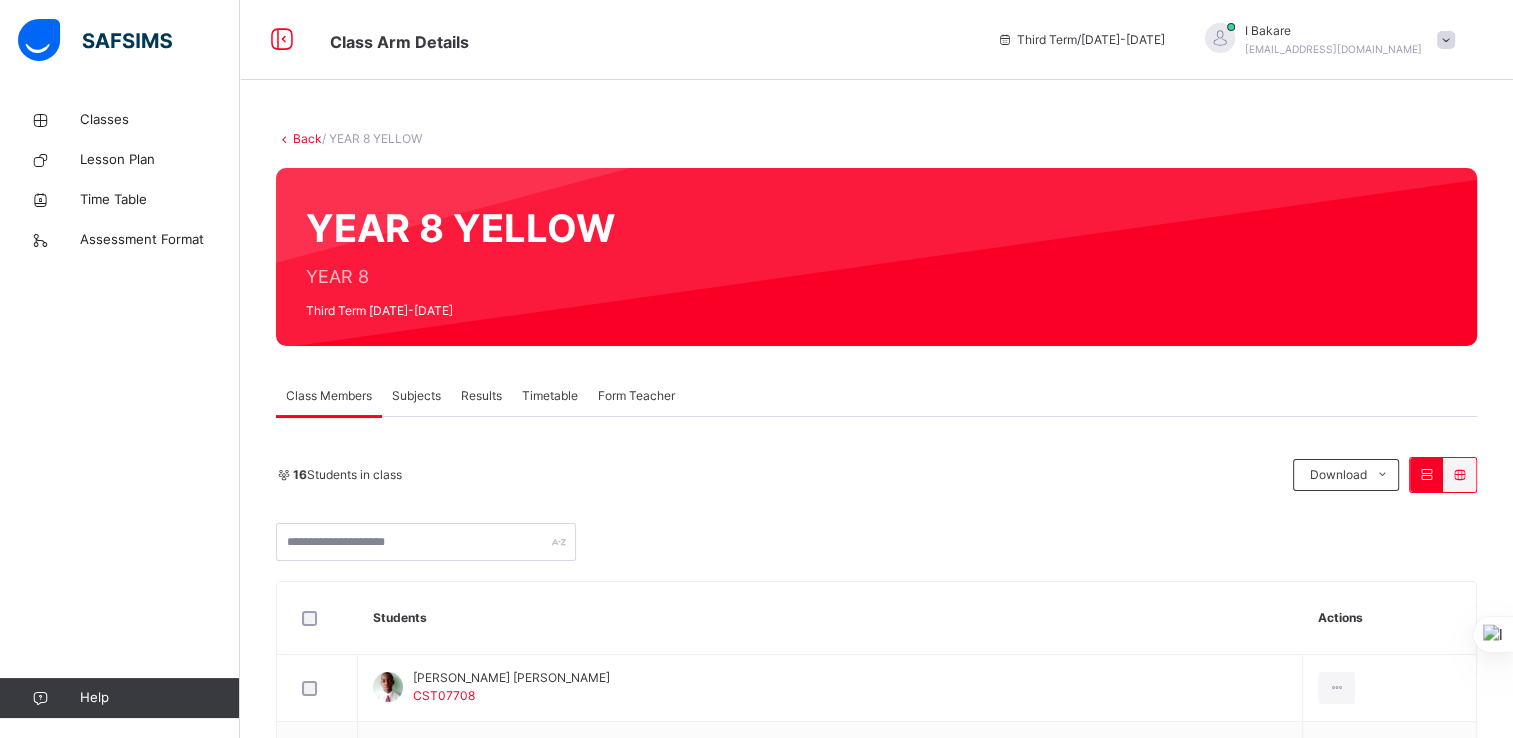 click on "Back  / YEAR 8 YELLOW" at bounding box center [876, 139] 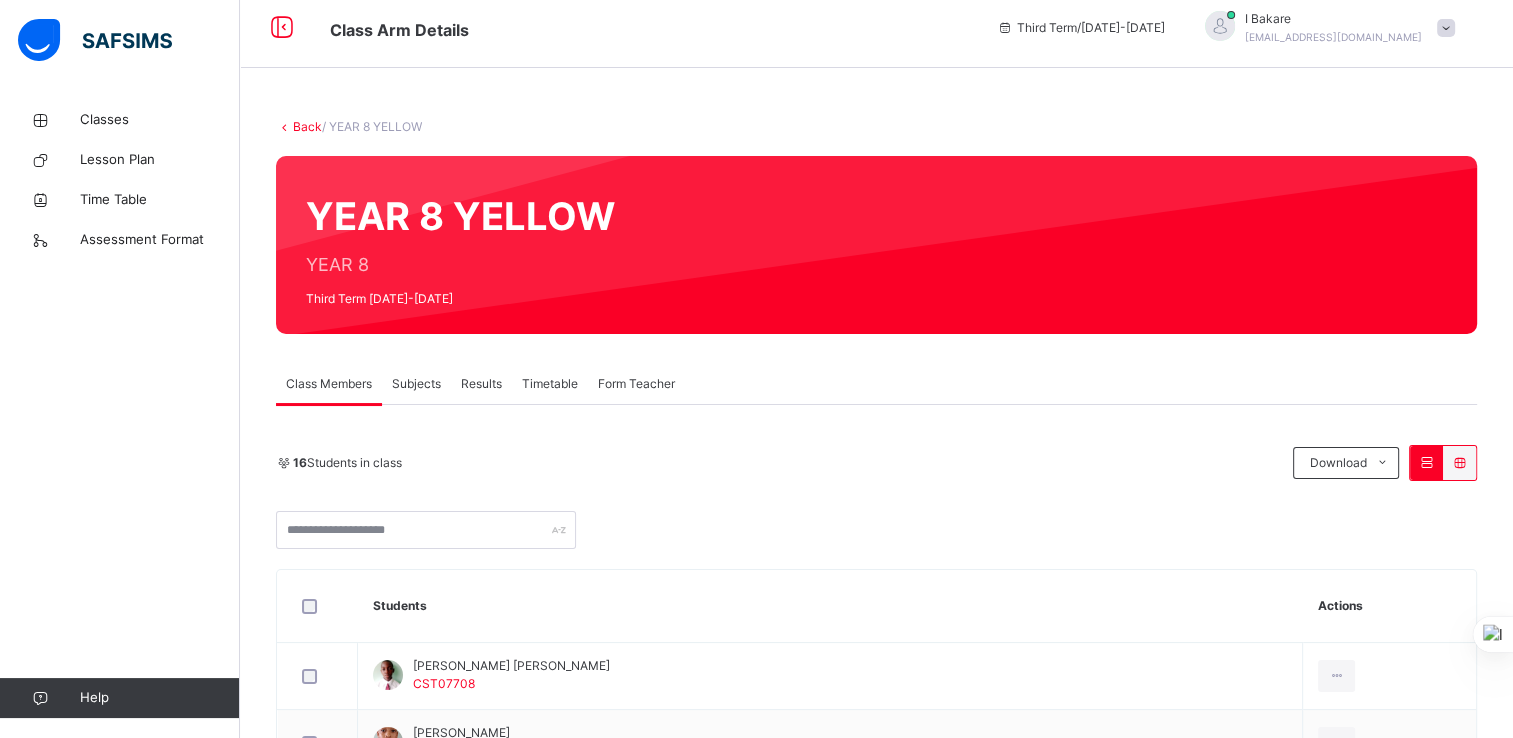 scroll, scrollTop: 0, scrollLeft: 0, axis: both 